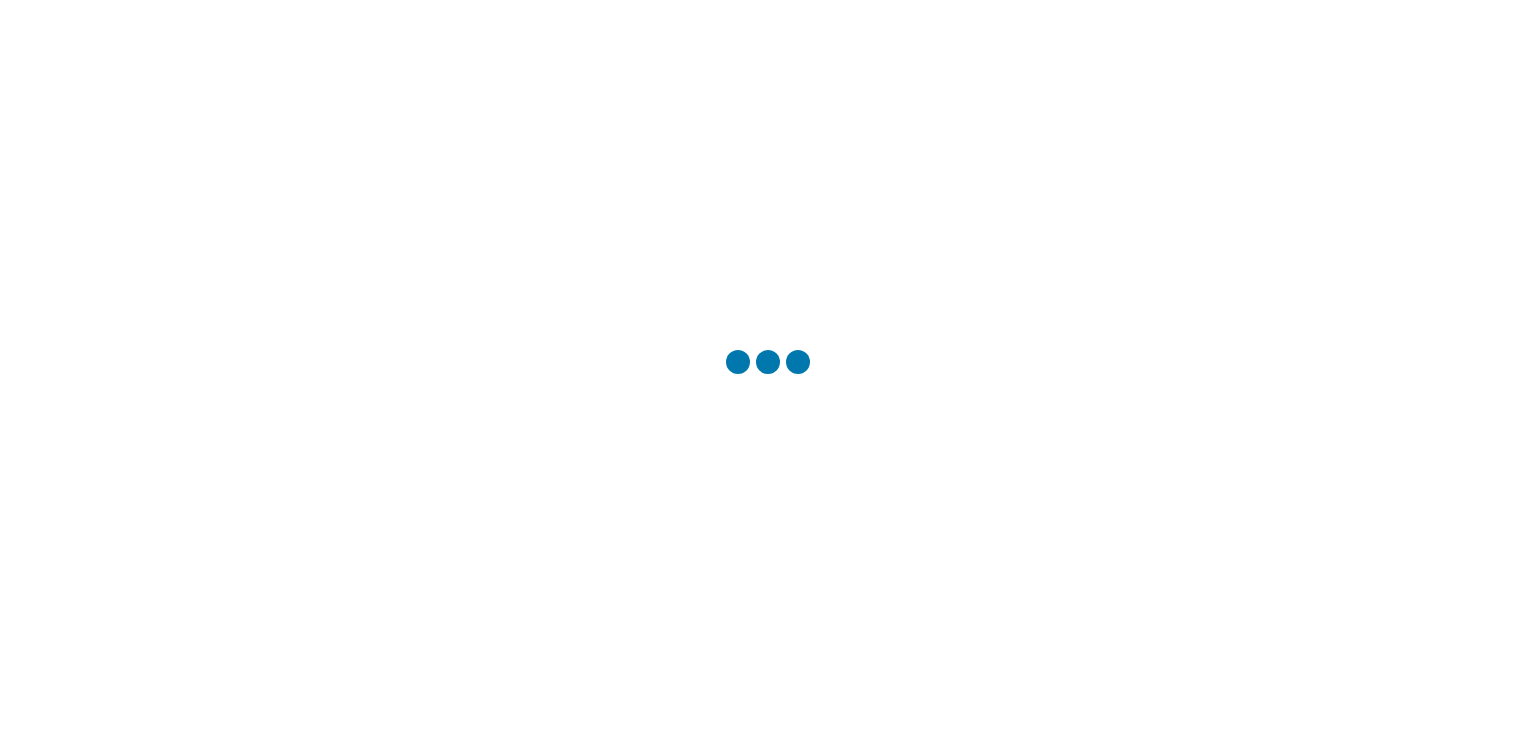 scroll, scrollTop: 0, scrollLeft: 0, axis: both 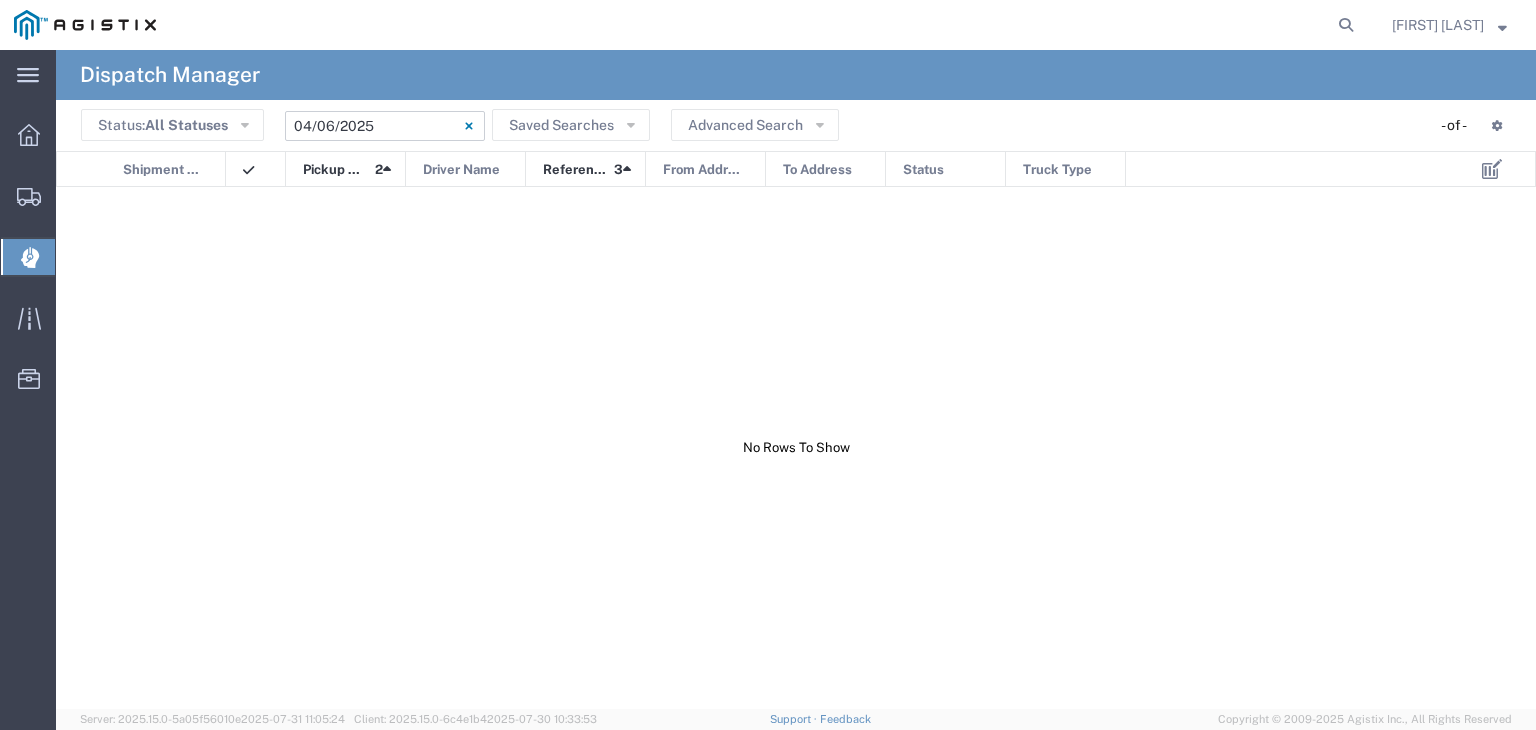click on "[DATE] - [DATE]" 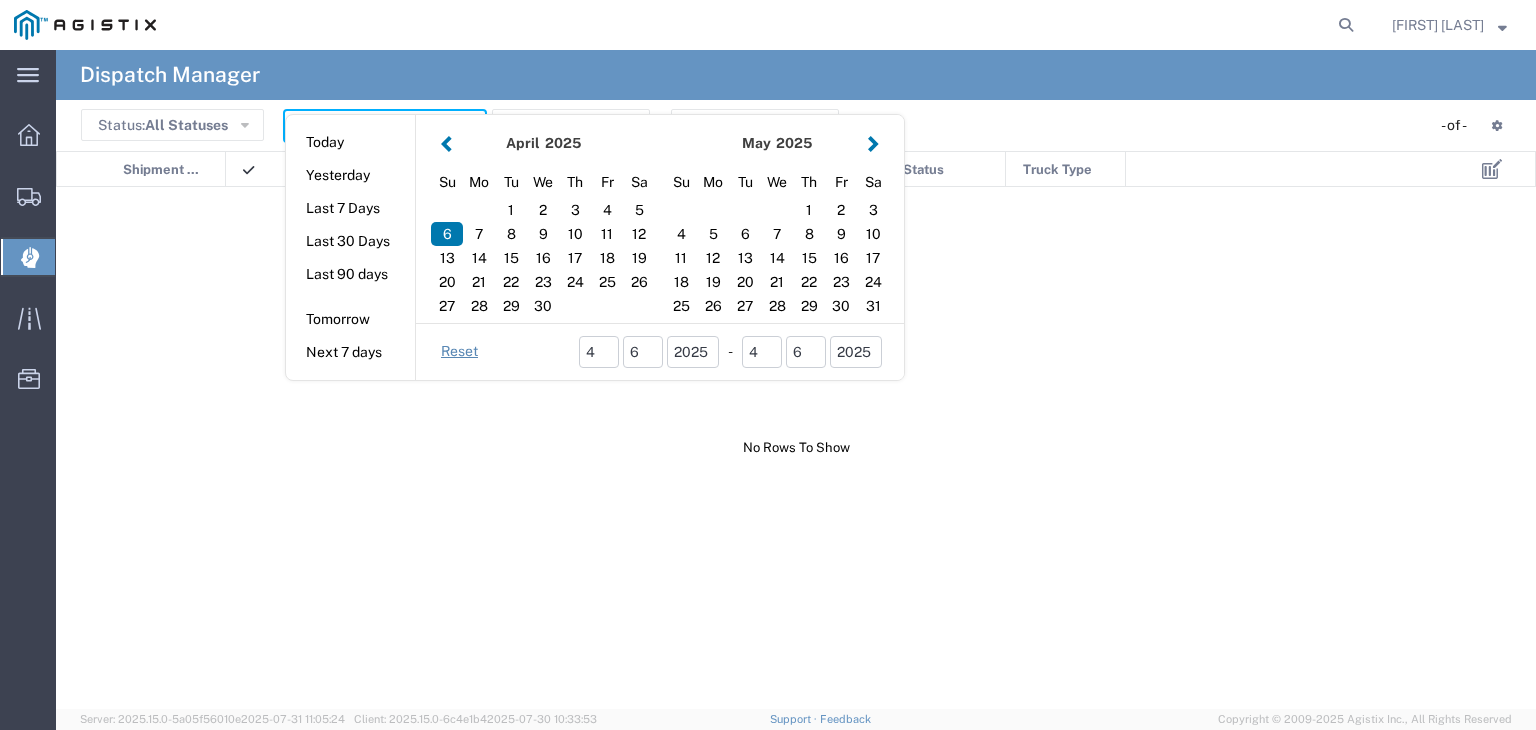 click 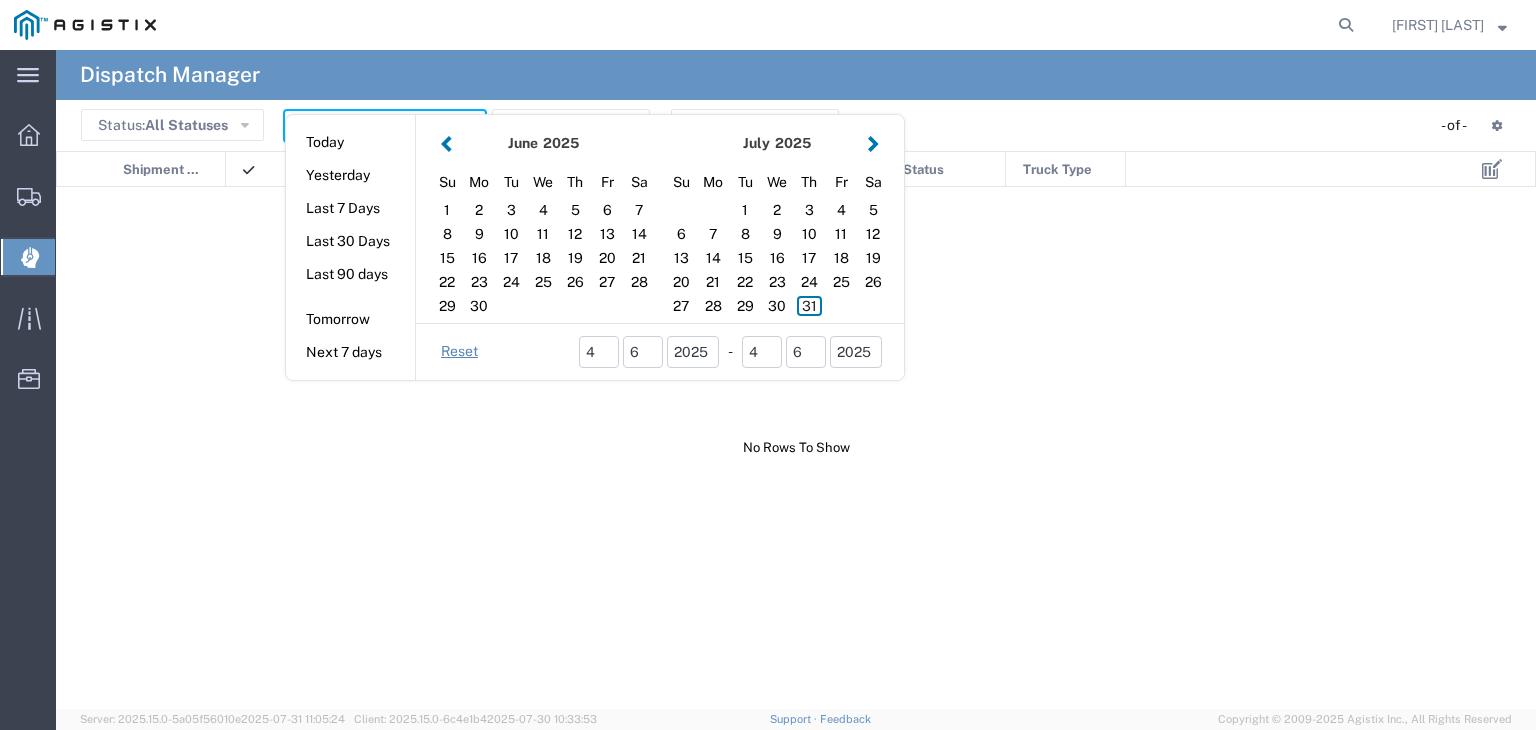 click 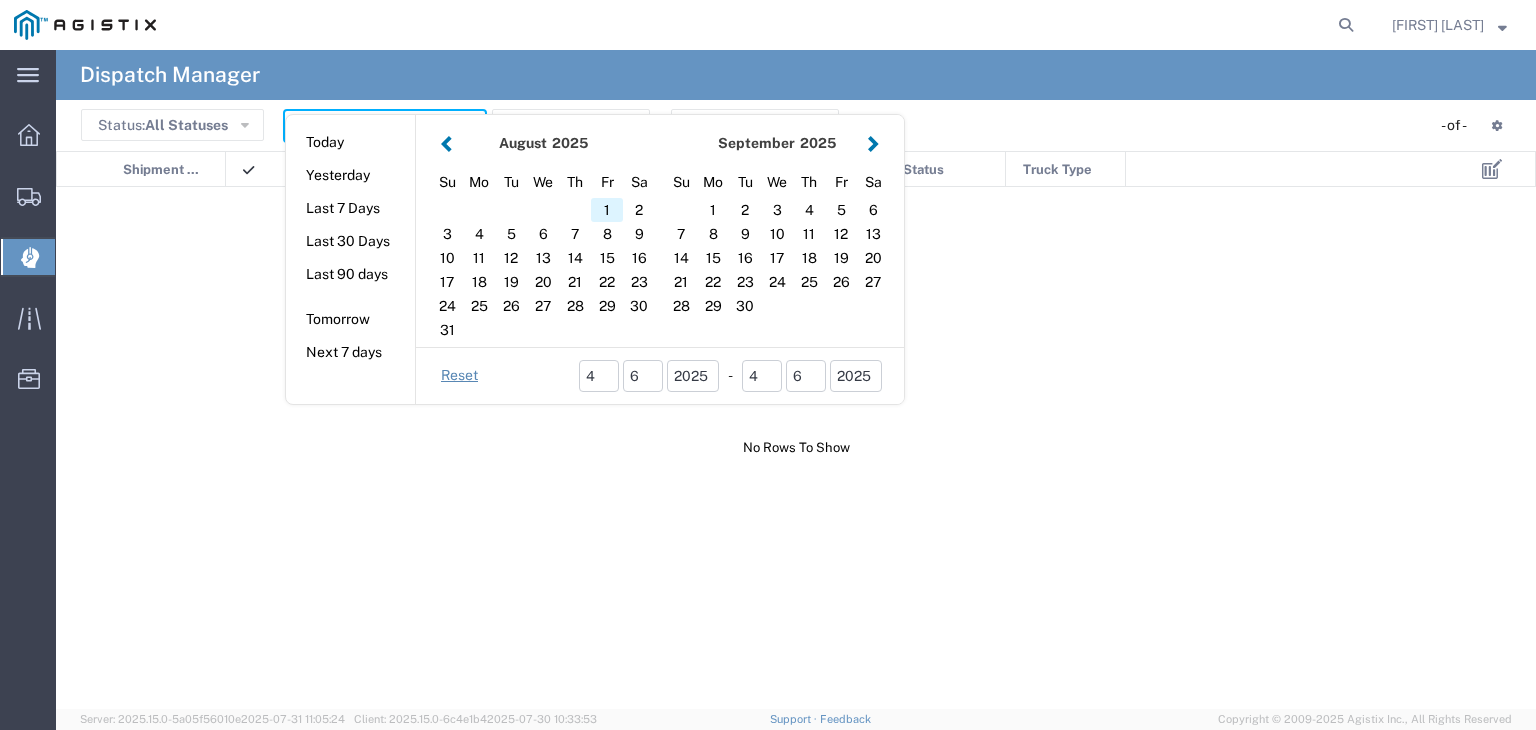 click on "1" 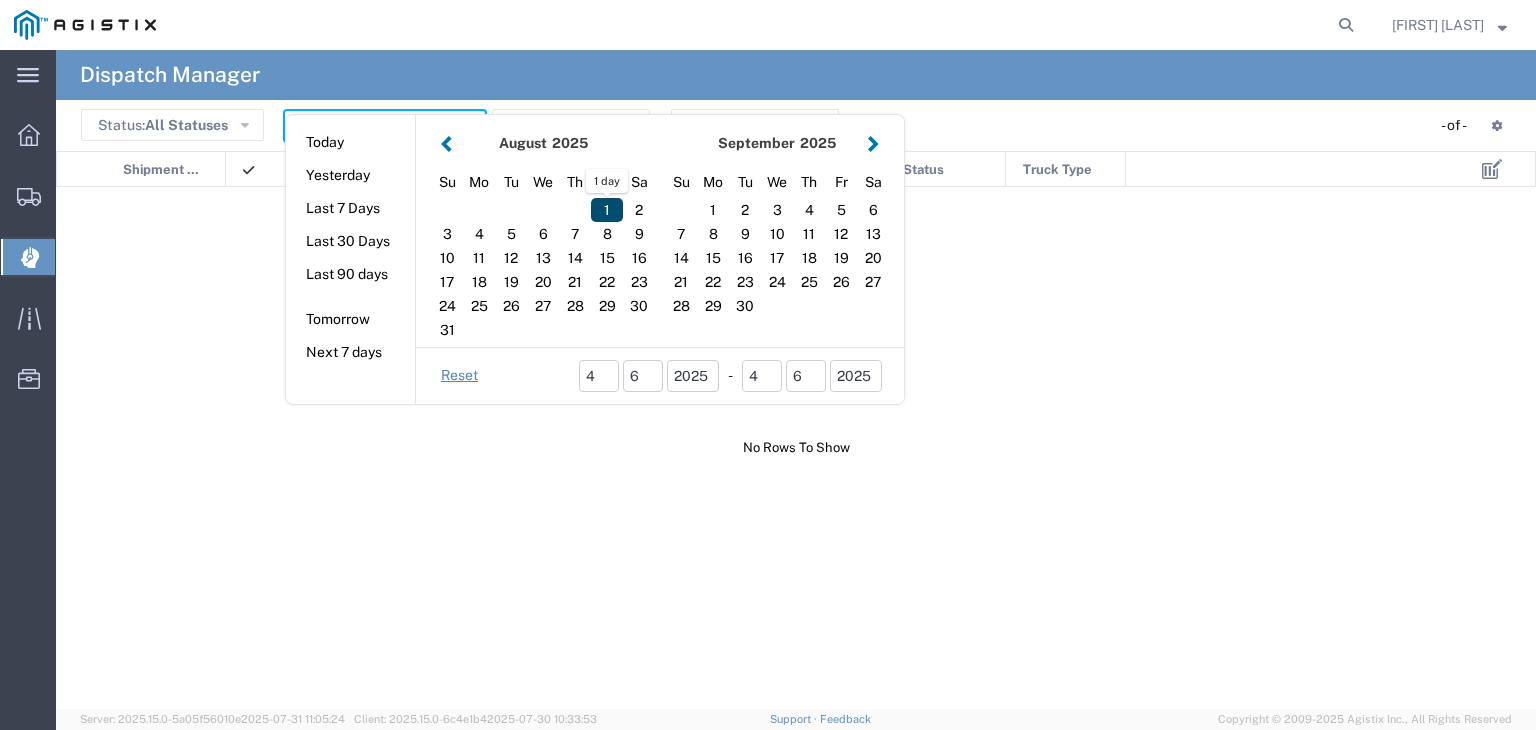 click on "1" 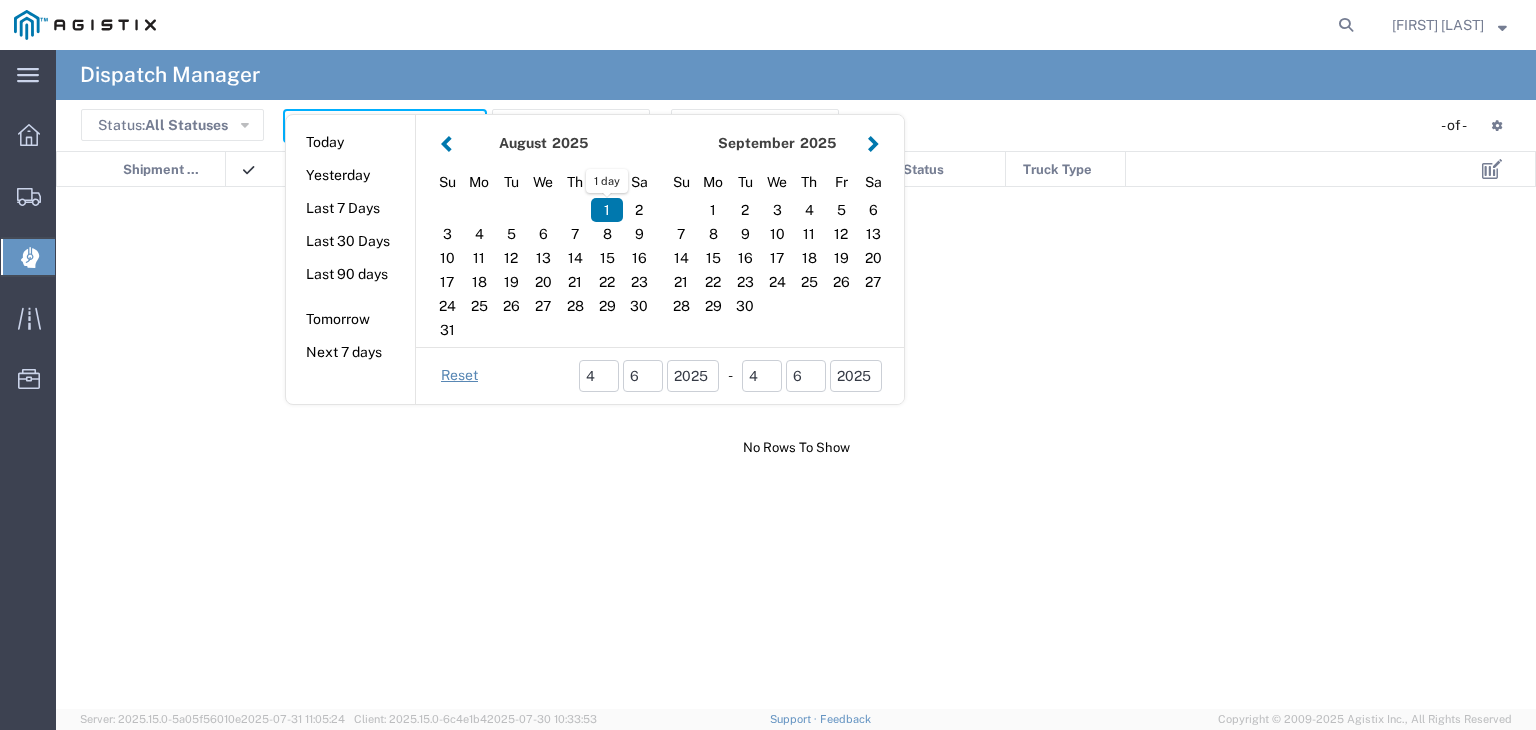 type on "08/01/2025" 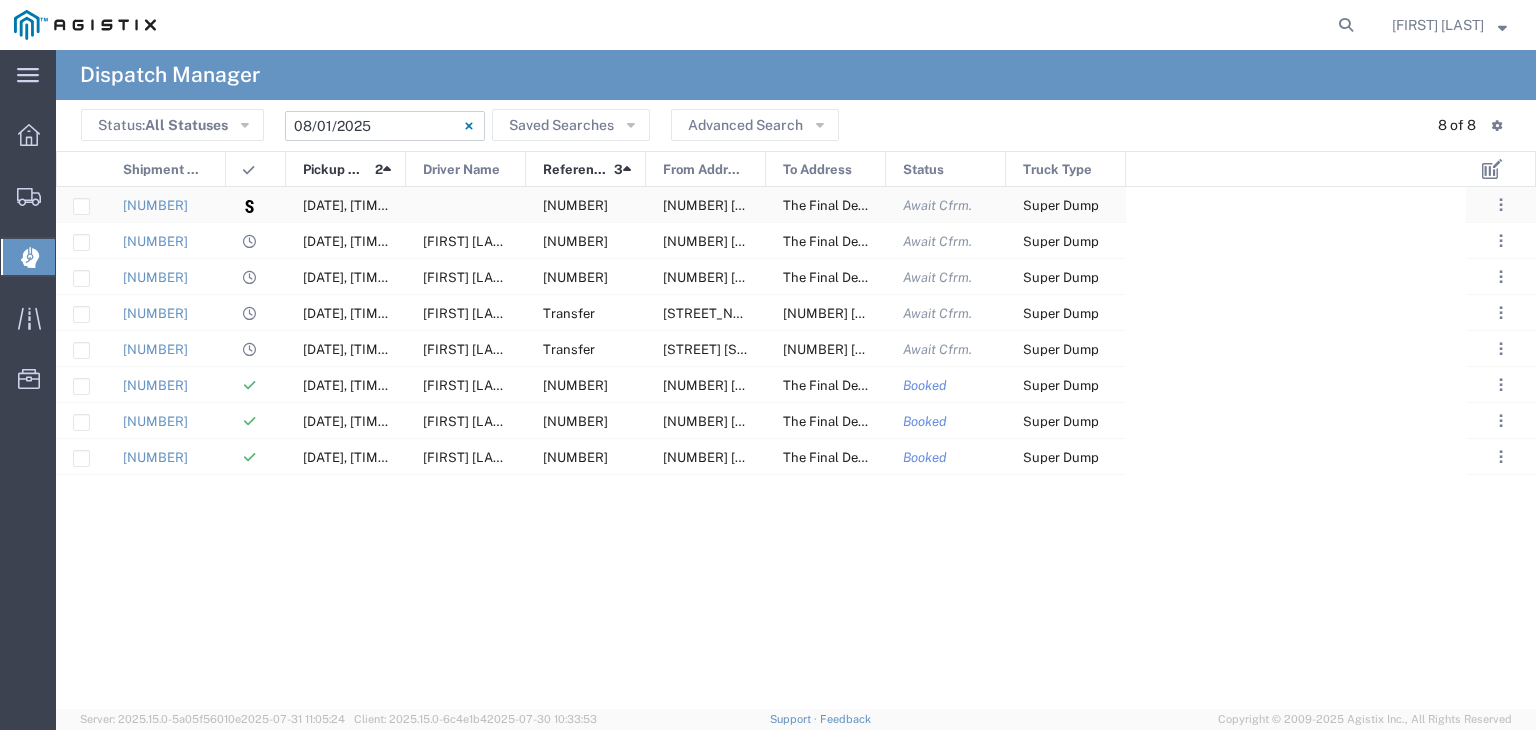 click 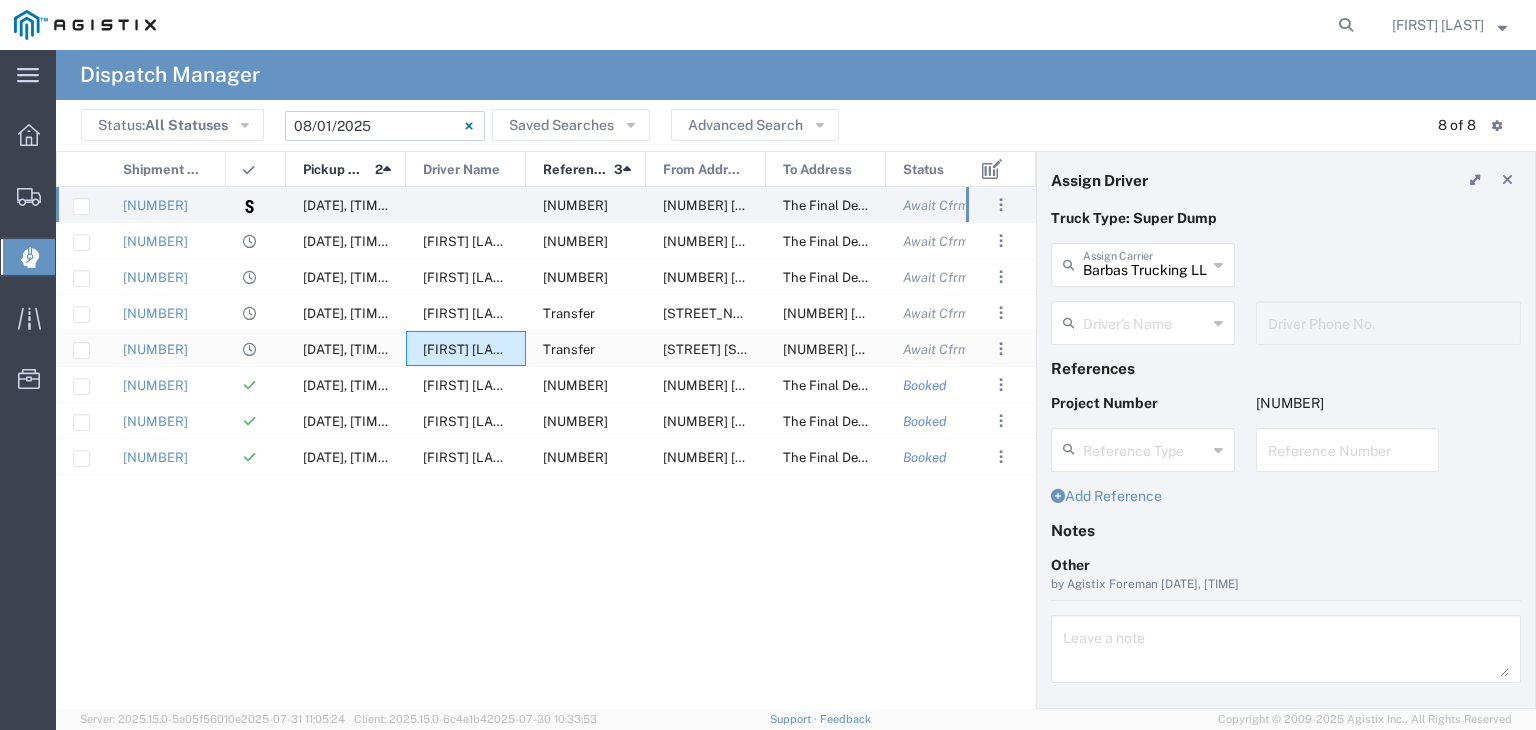 click on "[FIRST] [LAST]" 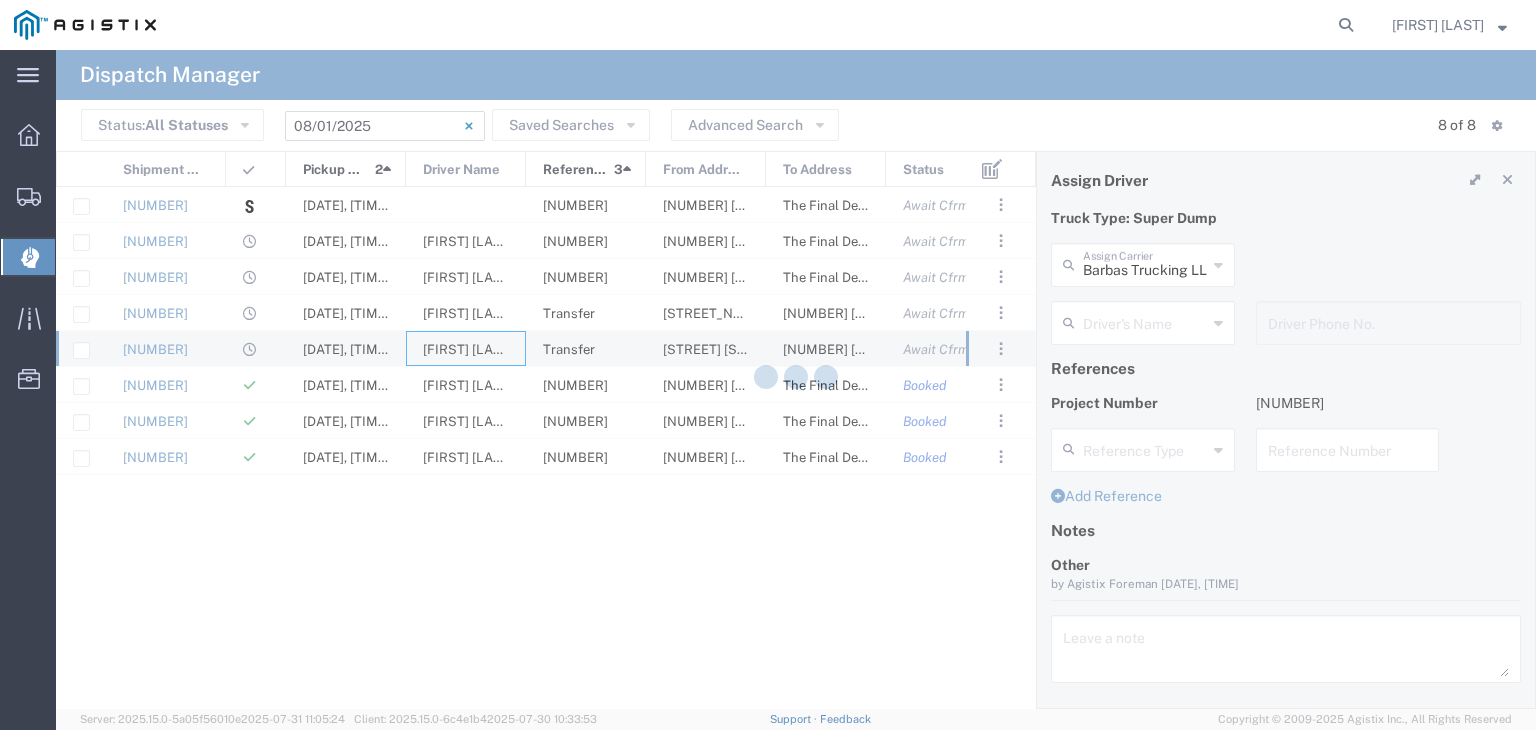 type on "North Coast Trucking" 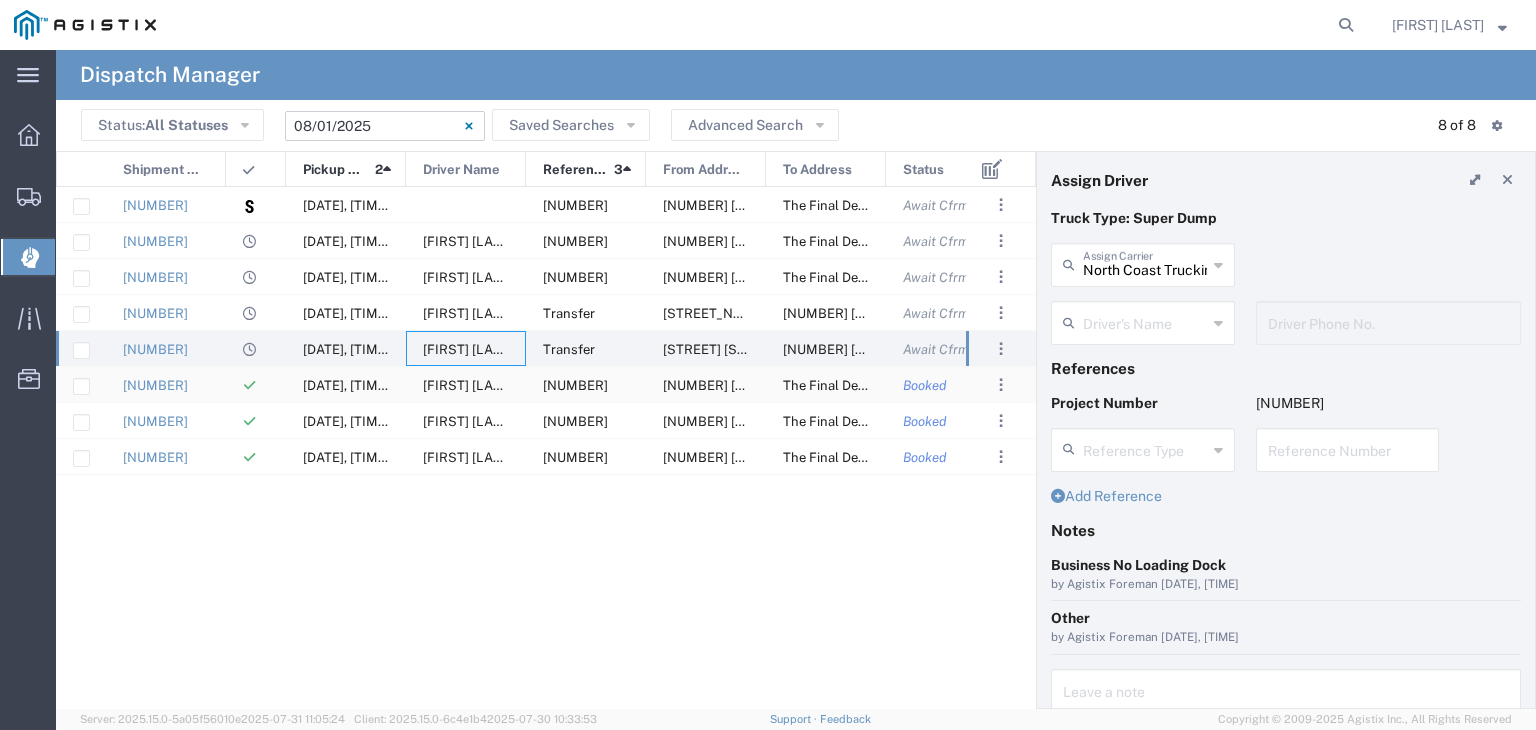 type on "[FIRST] [LAST]" 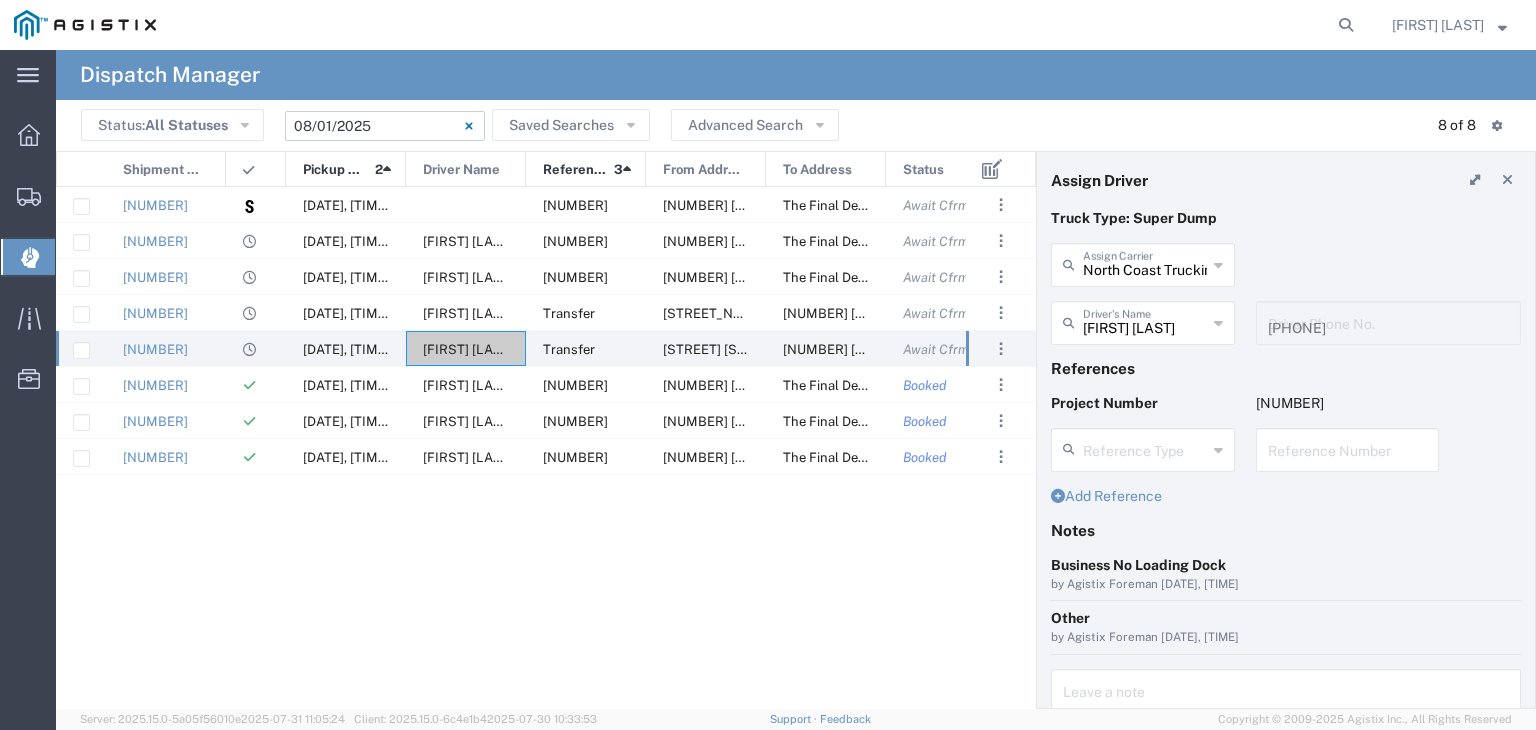 click on "[NUMBER] [DATE], [TIME] [FIRST] [LAST] [NUMBER] [NUMBER] [STREET], [CITY], [STATE], [COUNTRY] [STREET], [CITY], [STATE], [COUNTRY]  AwaitCfrm.  Super Dump               [NUMBER] [DATE], [TIME] [FIRST] [LAST] [NUMBER] [NUMBER] [STREET], [CITY], [STATE], [COUNTRY] [STREET], [CITY], [STATE], [COUNTRY]  AwaitCfrm.  Super Dump               [NUMBER] [DATE], [TIME] [FIRST] [LAST] Transfer [STREET], [CITY], [COUNTRY] [NUMBER] [STREET], [CITY], [STATE], [POSTAL_CODE], [COUNTRY]  AwaitCfrm.  Super Dump               [NUMBER] [DATE], [TIME] [FIRST] [LAST] [NUMBER] [NUMBER] [STREET], [CITY], [STATE], [COUNTRY] [STREET], [CITY], [STATE], [COUNTRY]  Booked  Super Dump               [NUMBER] [DATE], [TIME] [FIRST] [LAST] [NUMBER] [NUMBER] [STREET], [CITY], [STATE], [COUNTRY]  Booked  Super Dump               [NUMBER] [NUMBER]" 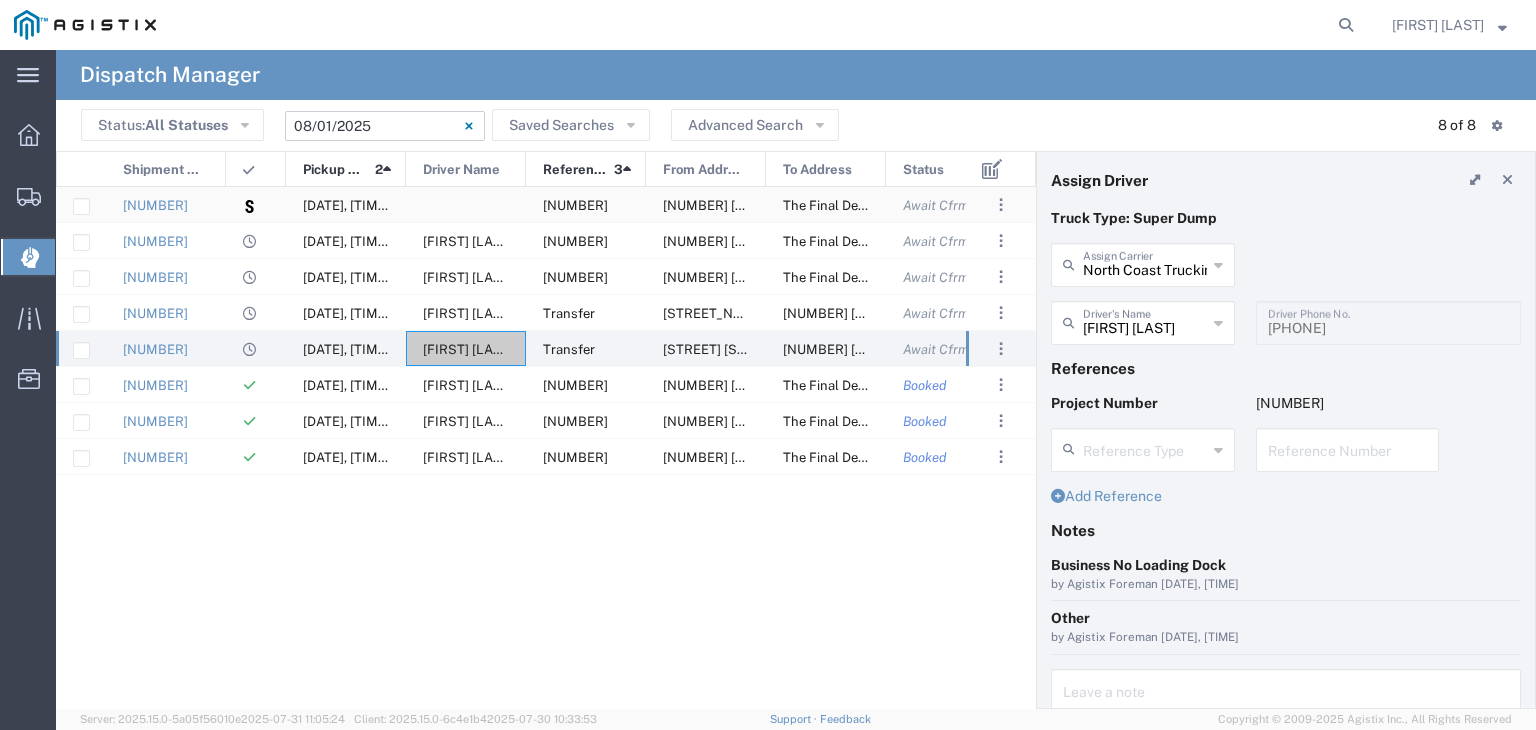 click 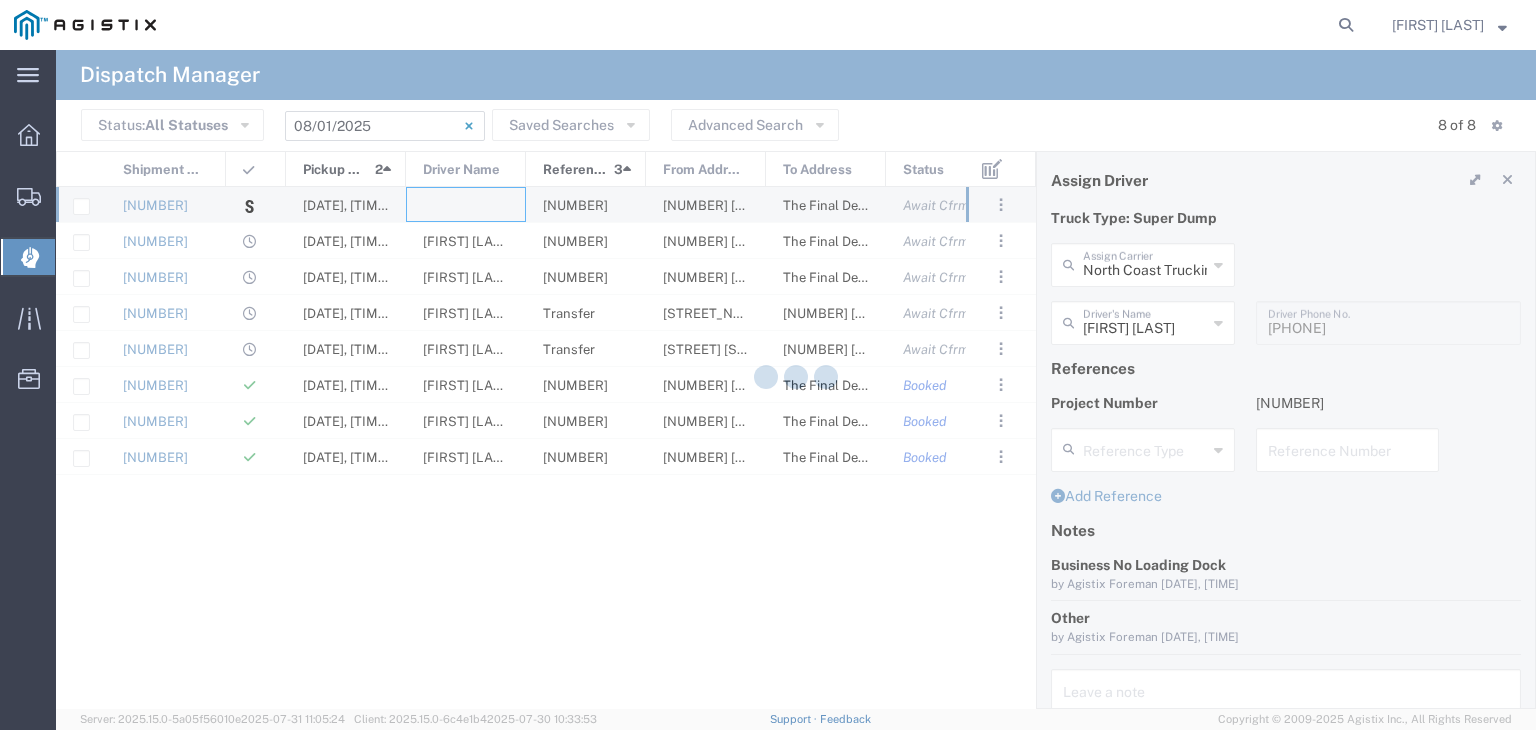 type 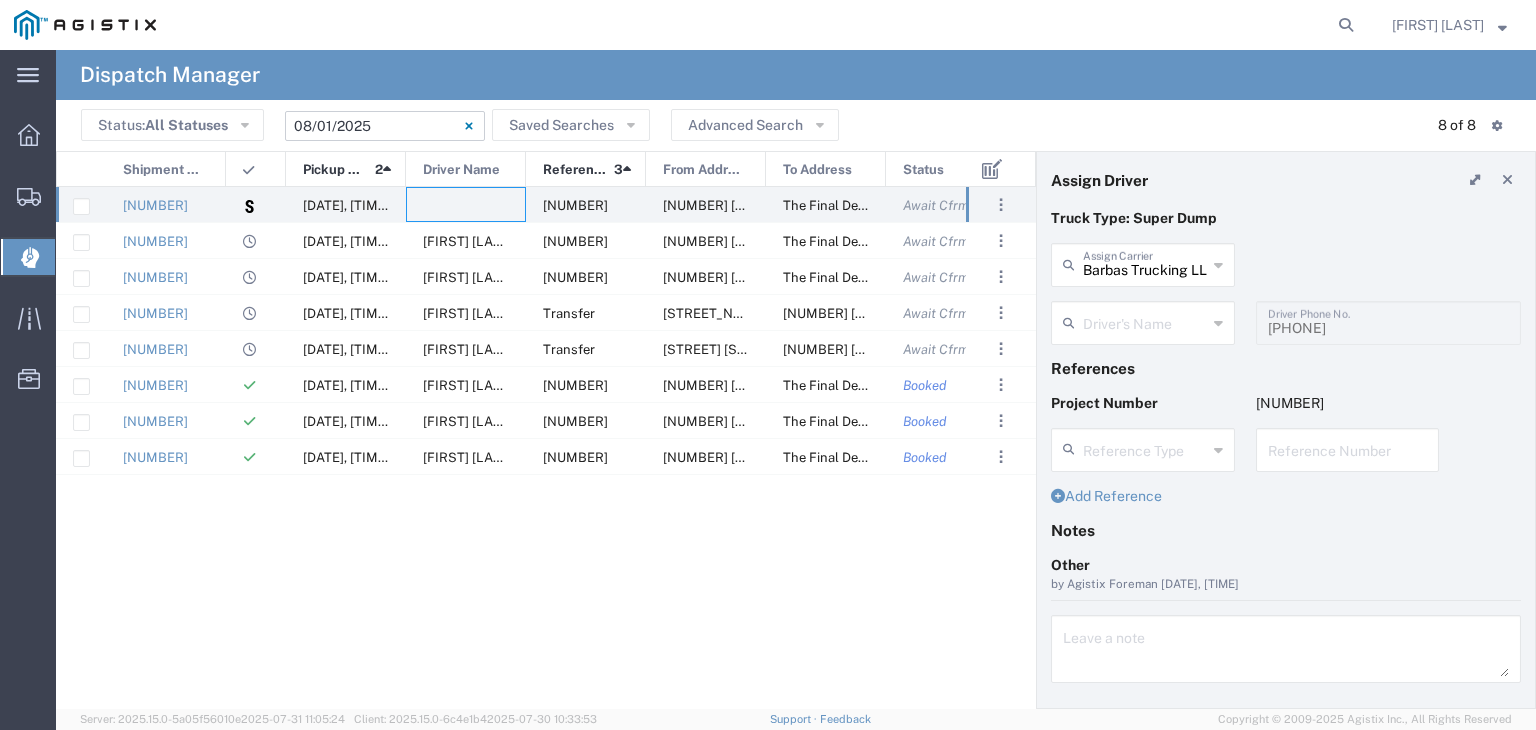 type 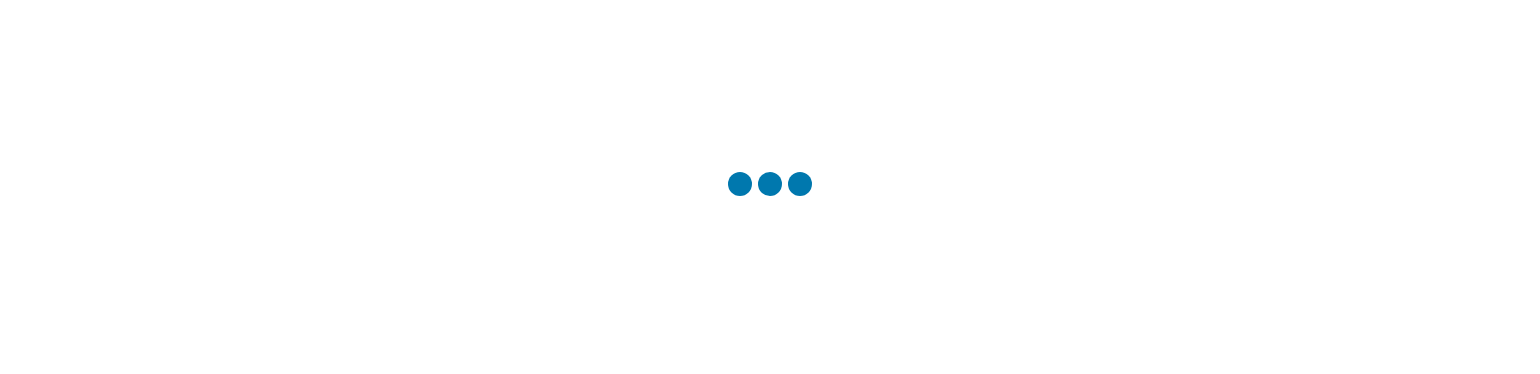 scroll, scrollTop: 0, scrollLeft: 0, axis: both 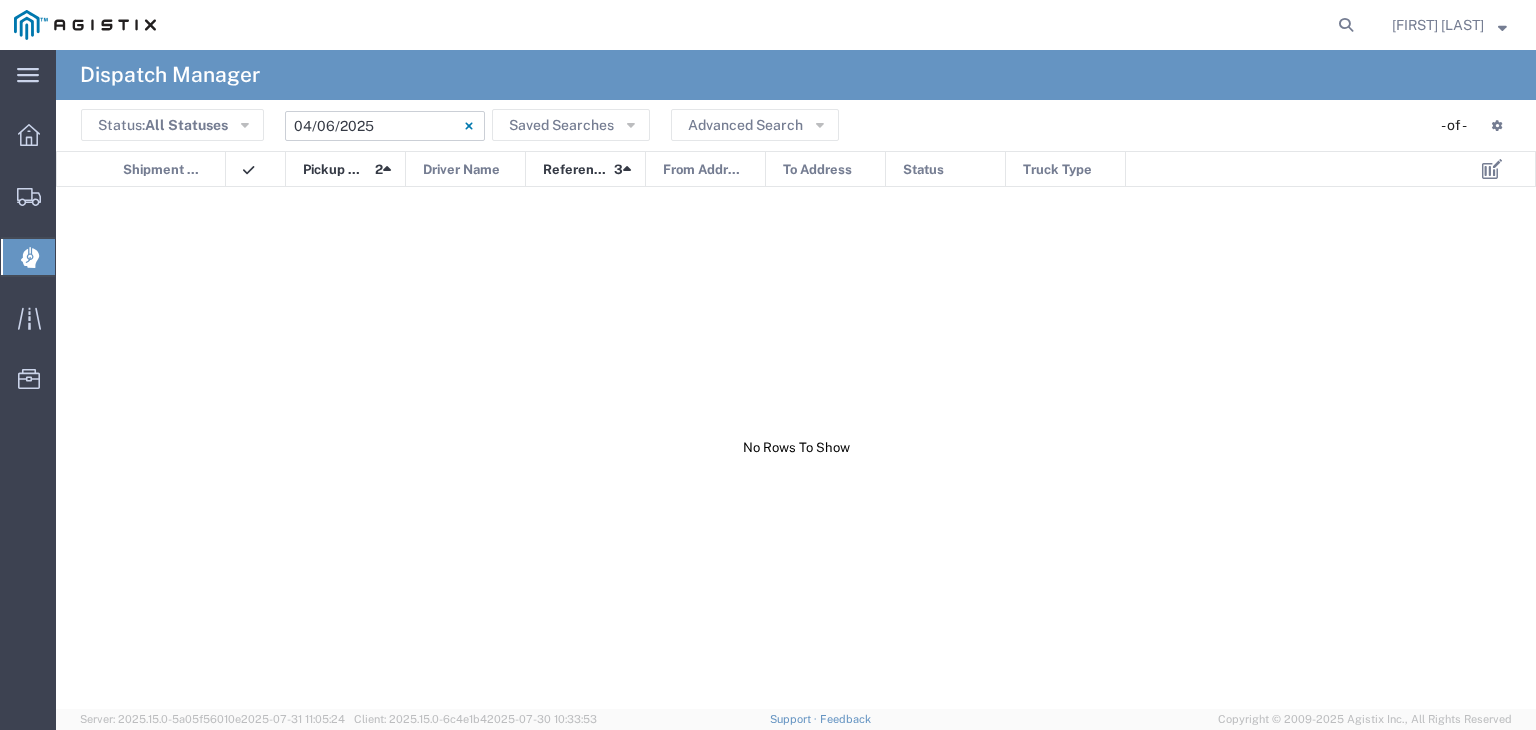 click on "[DATE] - [DATE]" 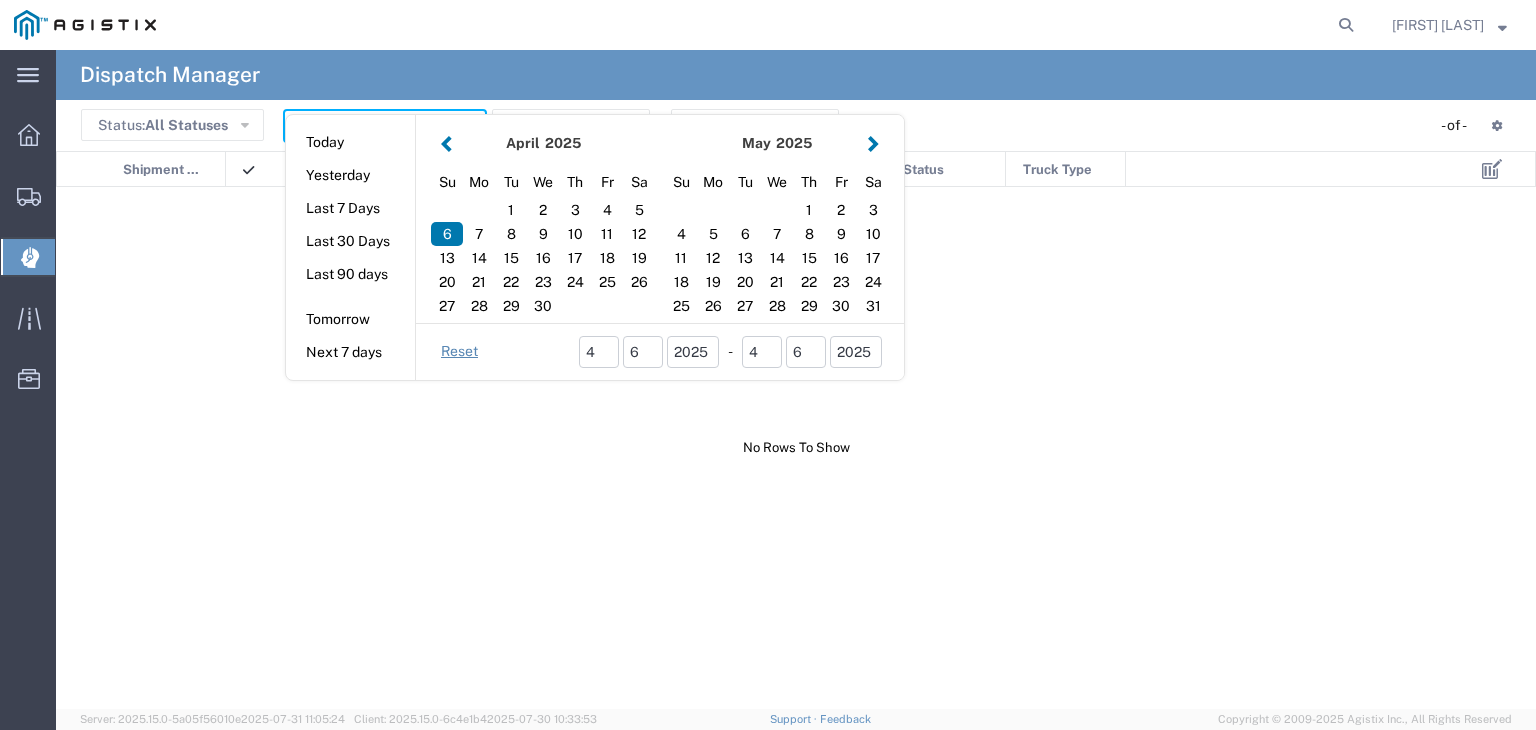 click 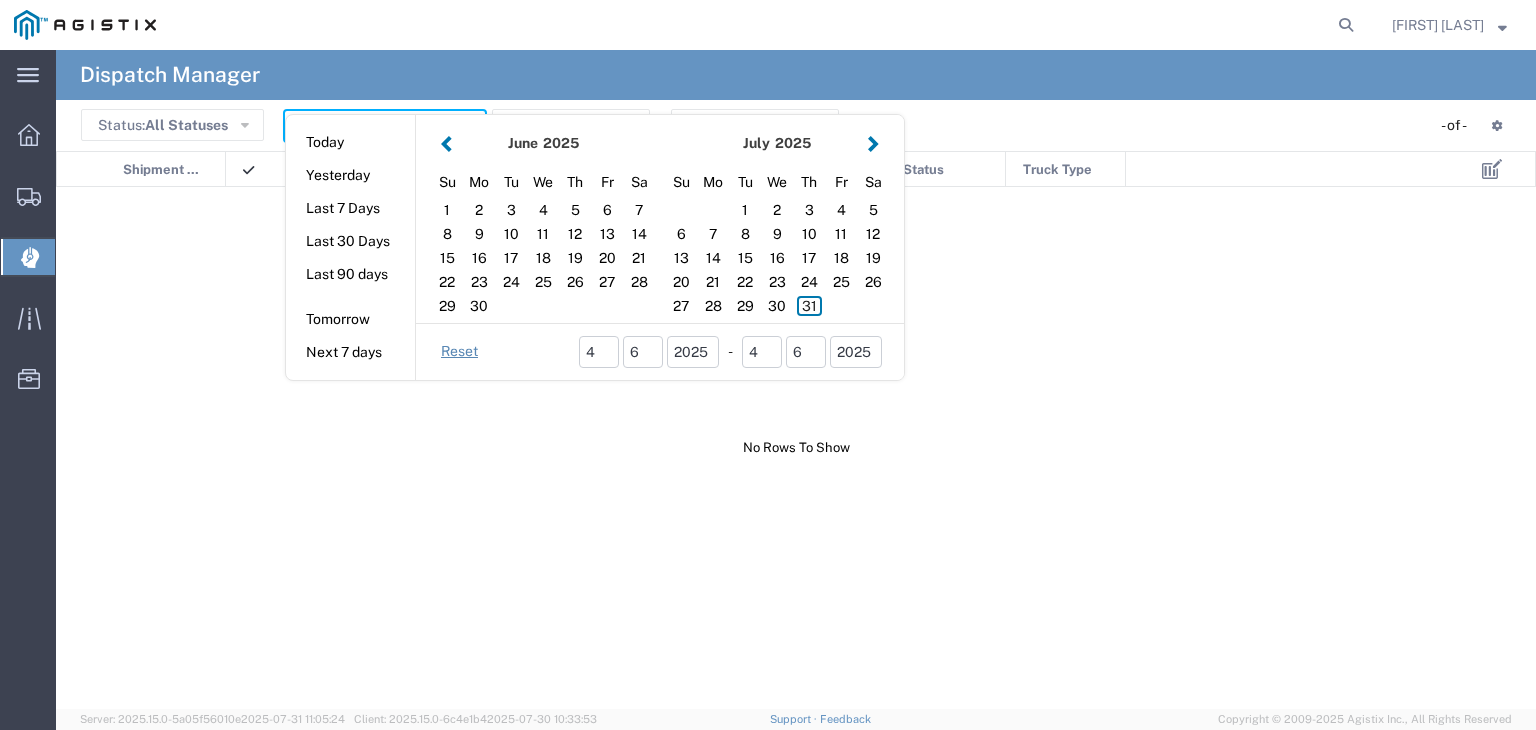 click 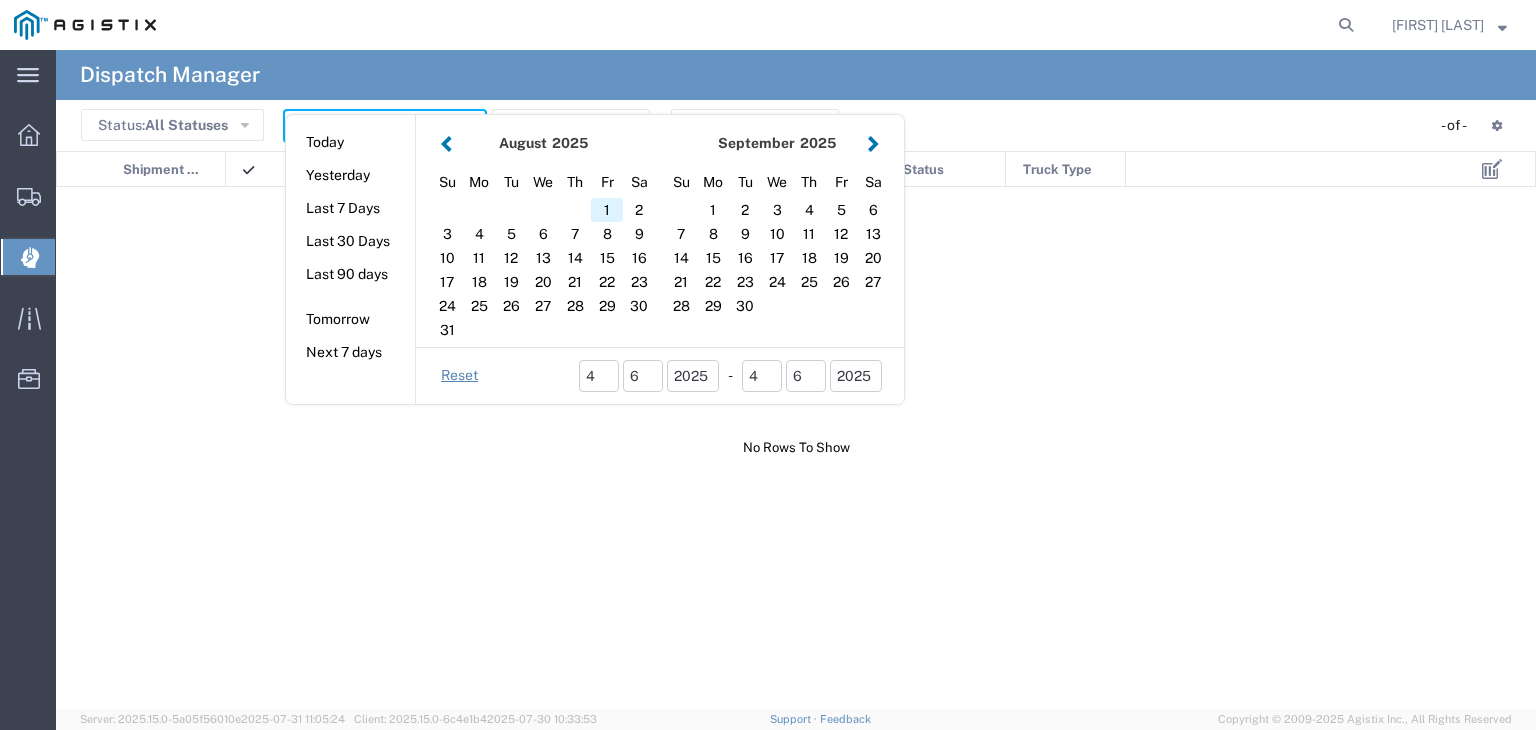 click on "1" 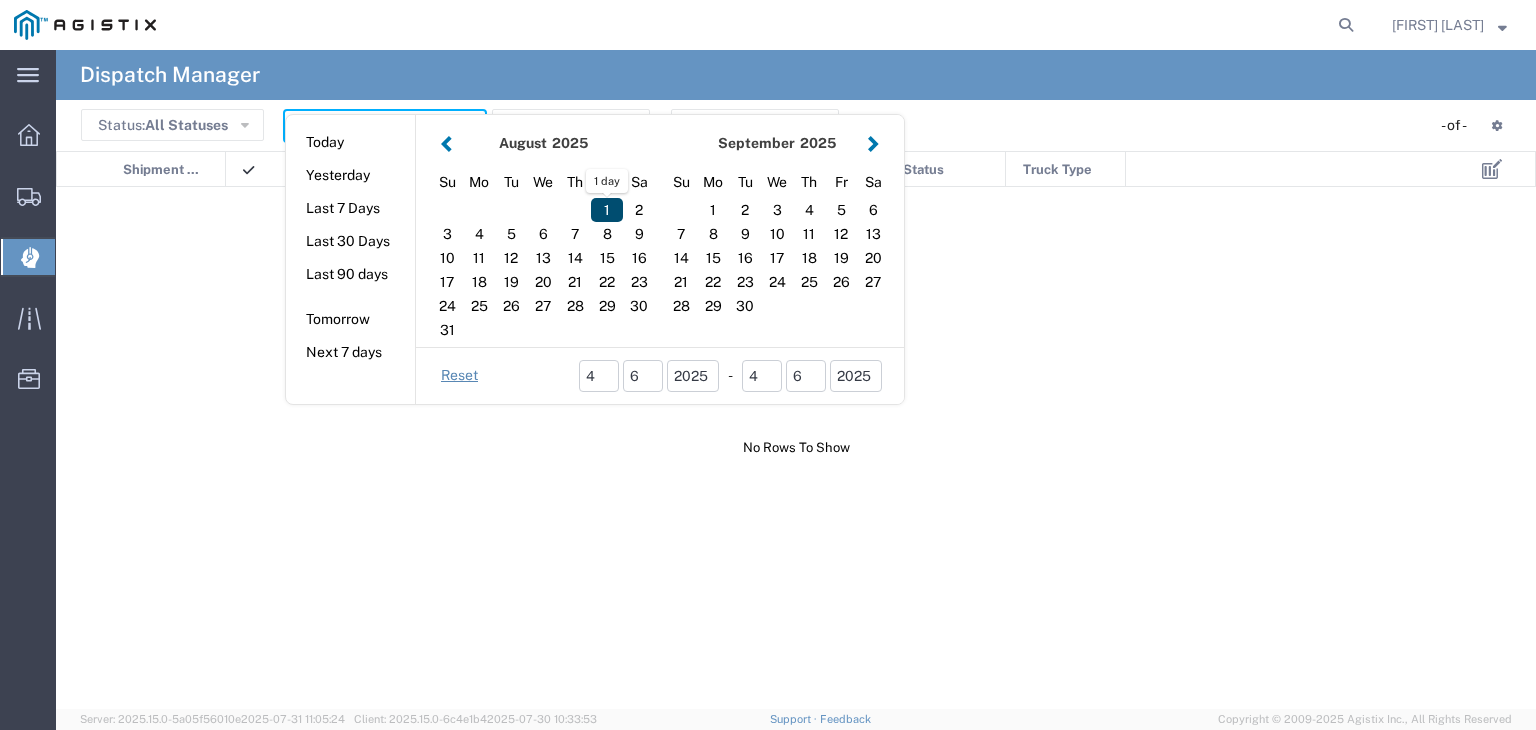 click on "1" 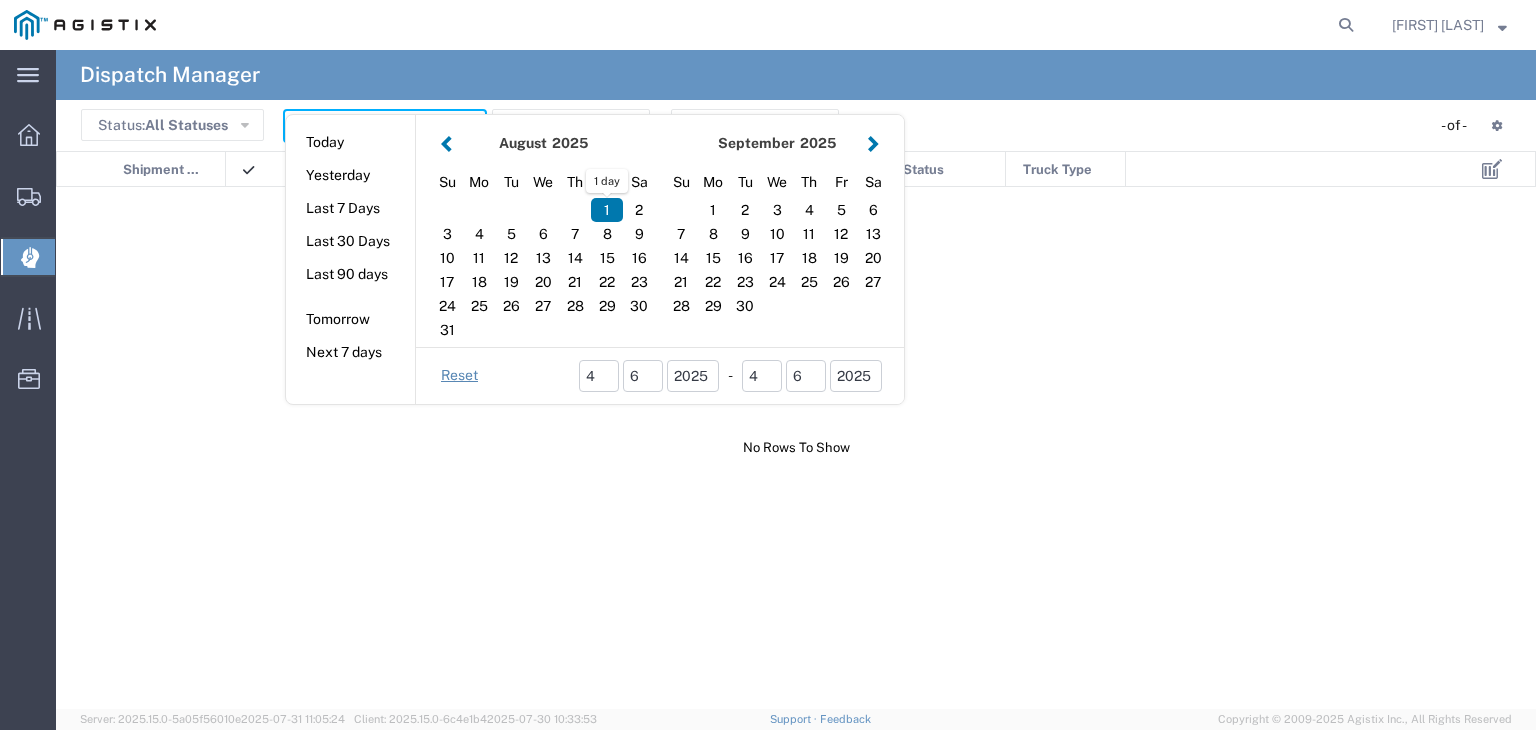 type on "08/01/2025" 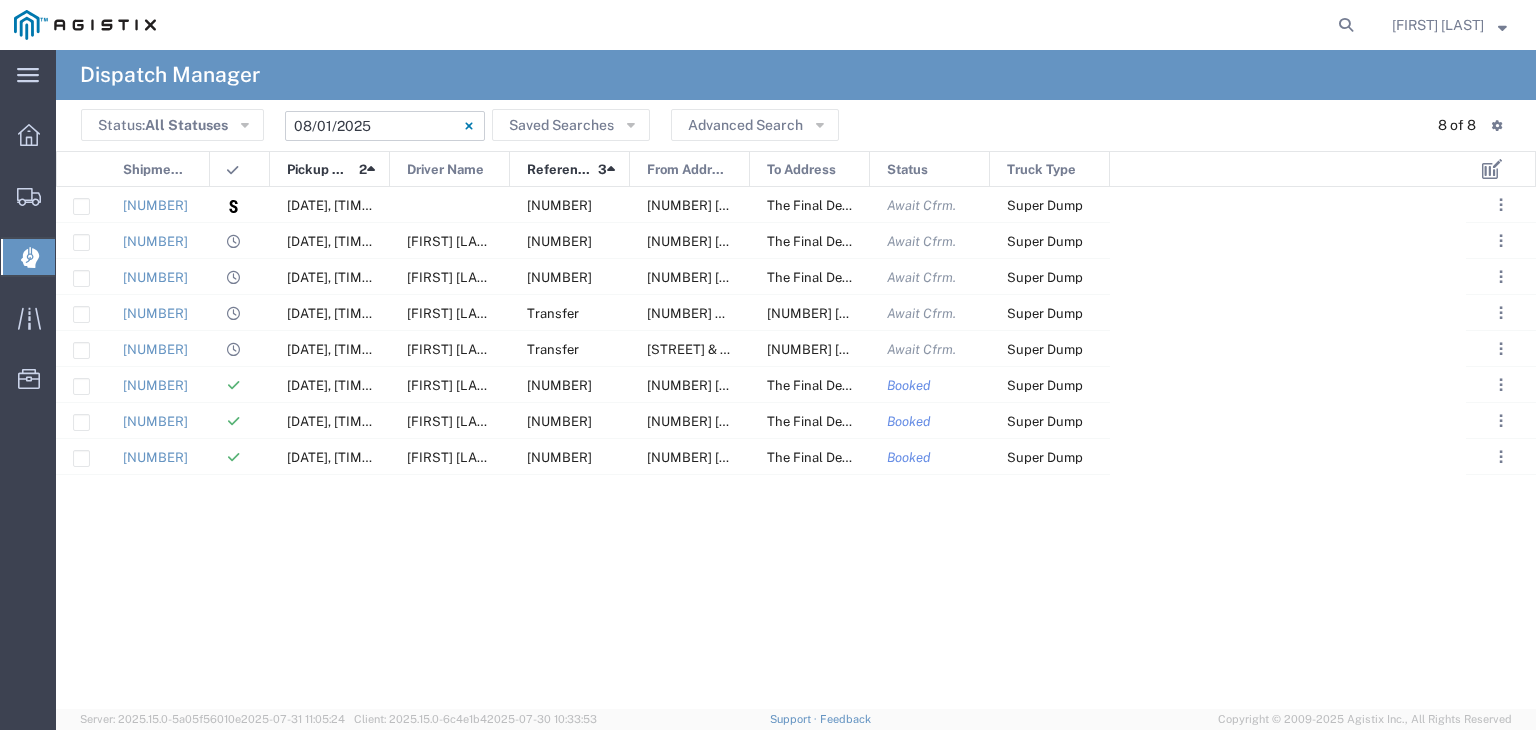 drag, startPoint x: 224, startPoint y: 177, endPoint x: 208, endPoint y: 182, distance: 16.763054 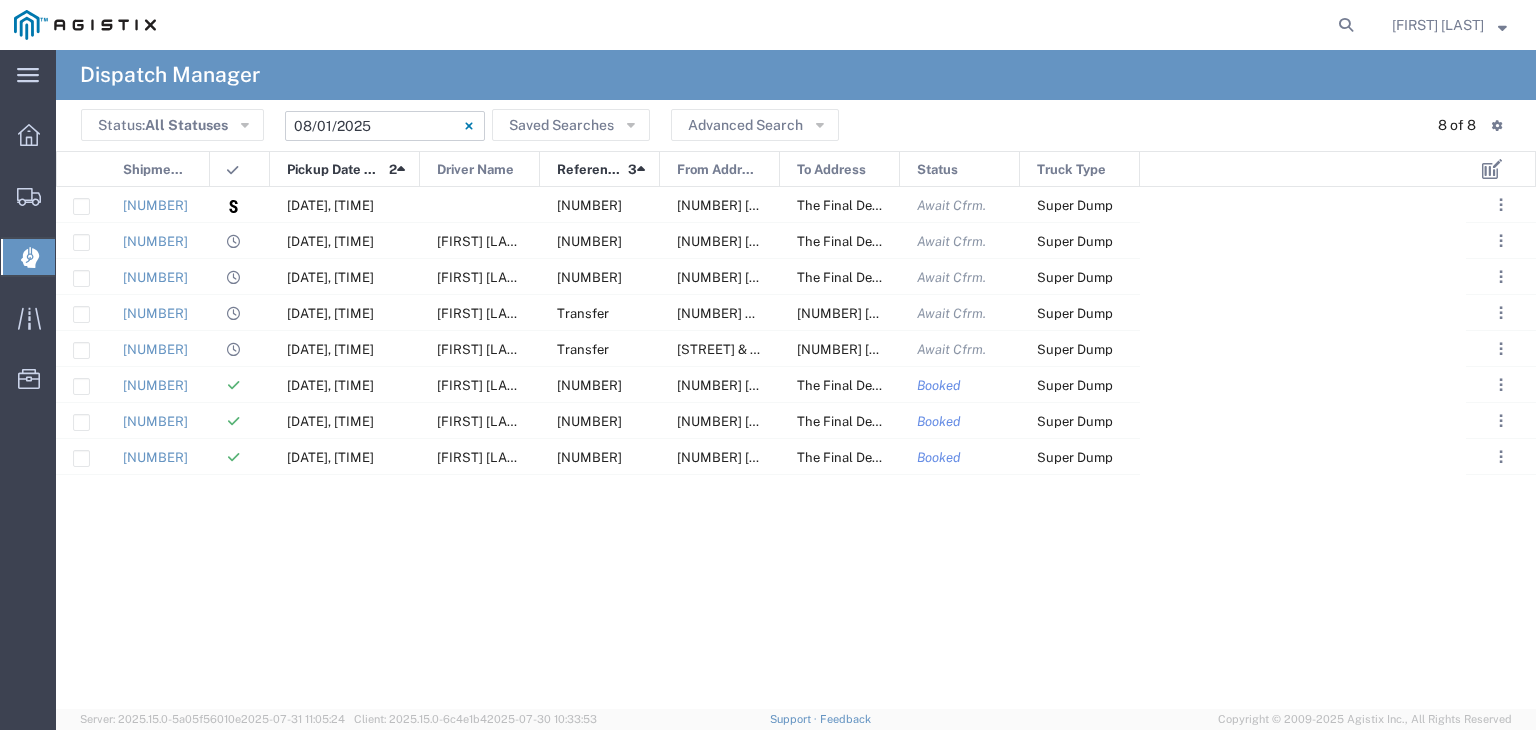 drag, startPoint x: 390, startPoint y: 165, endPoint x: 420, endPoint y: 166, distance: 30.016663 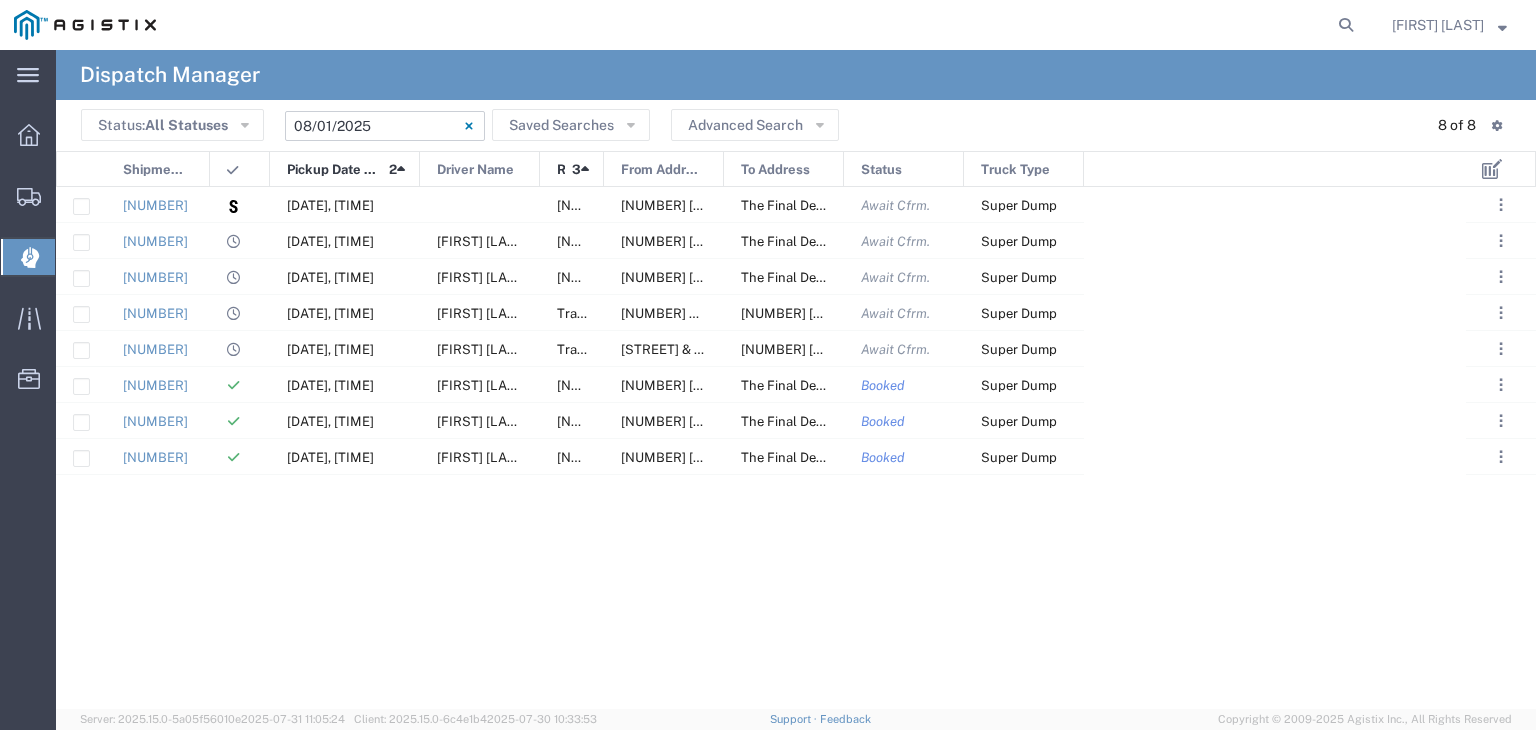 drag, startPoint x: 658, startPoint y: 170, endPoint x: 698, endPoint y: 181, distance: 41.484936 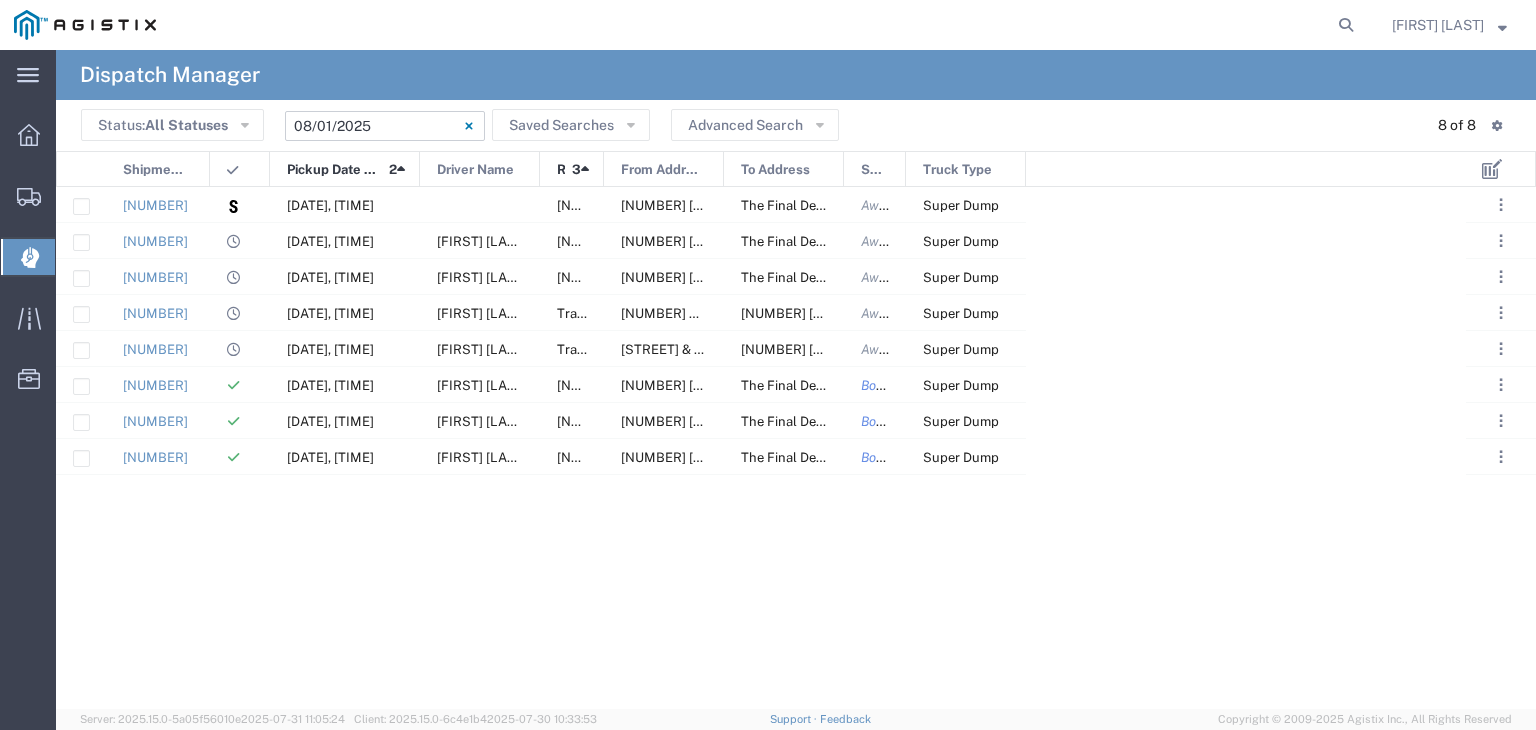 drag, startPoint x: 964, startPoint y: 163, endPoint x: 892, endPoint y: 170, distance: 72.33948 